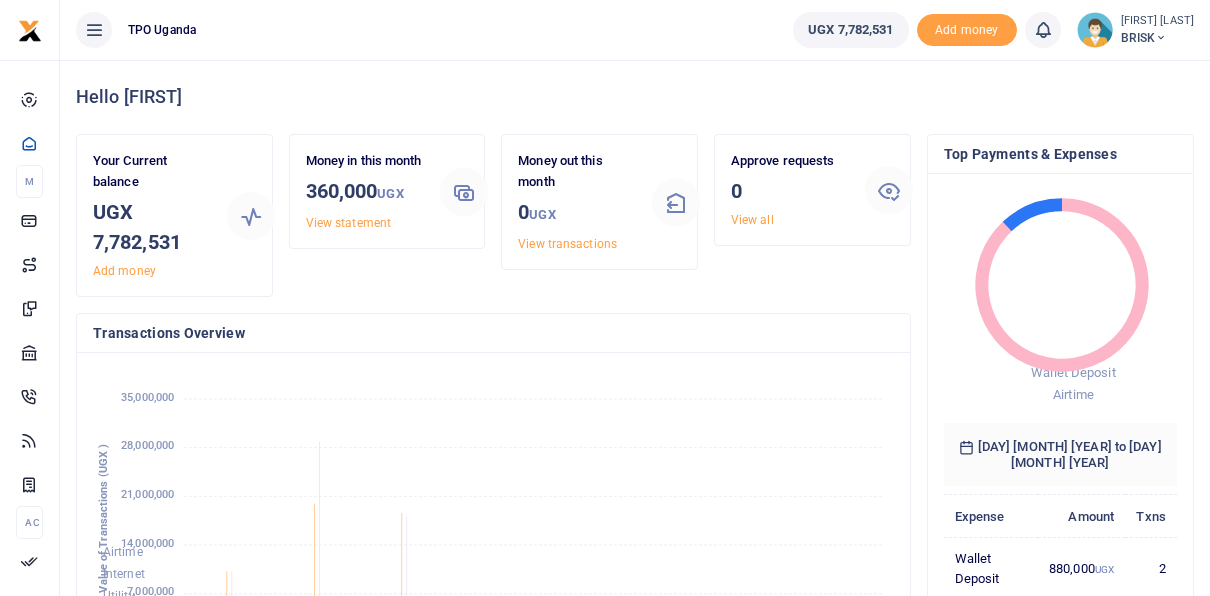 scroll, scrollTop: 0, scrollLeft: 0, axis: both 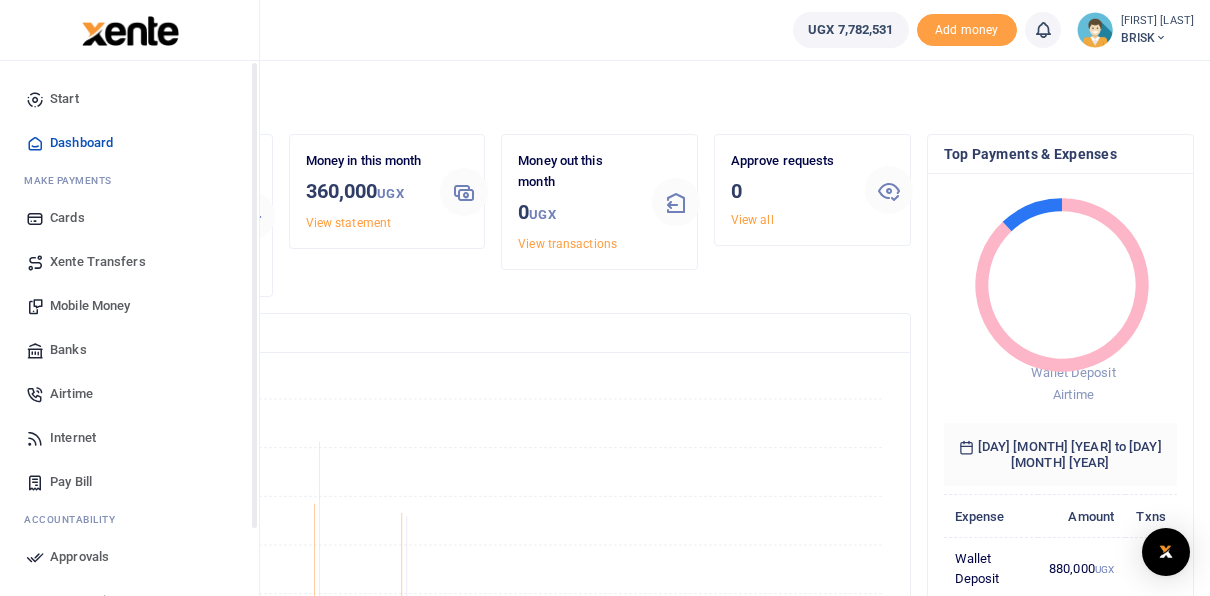 click on "Airtime" at bounding box center (71, 394) 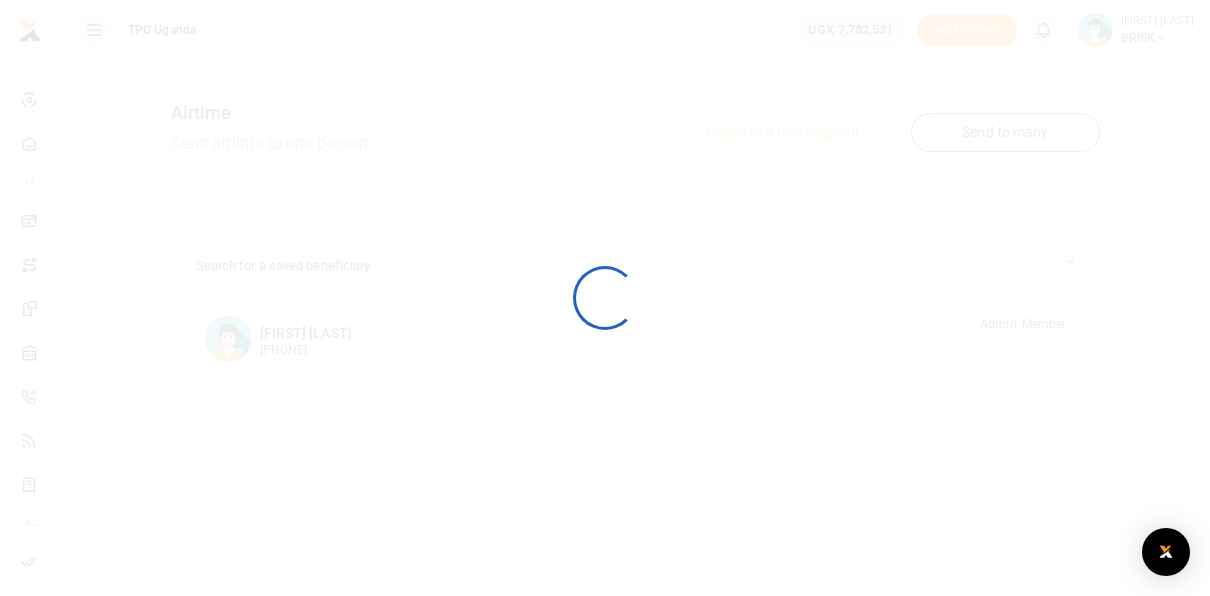 scroll, scrollTop: 0, scrollLeft: 0, axis: both 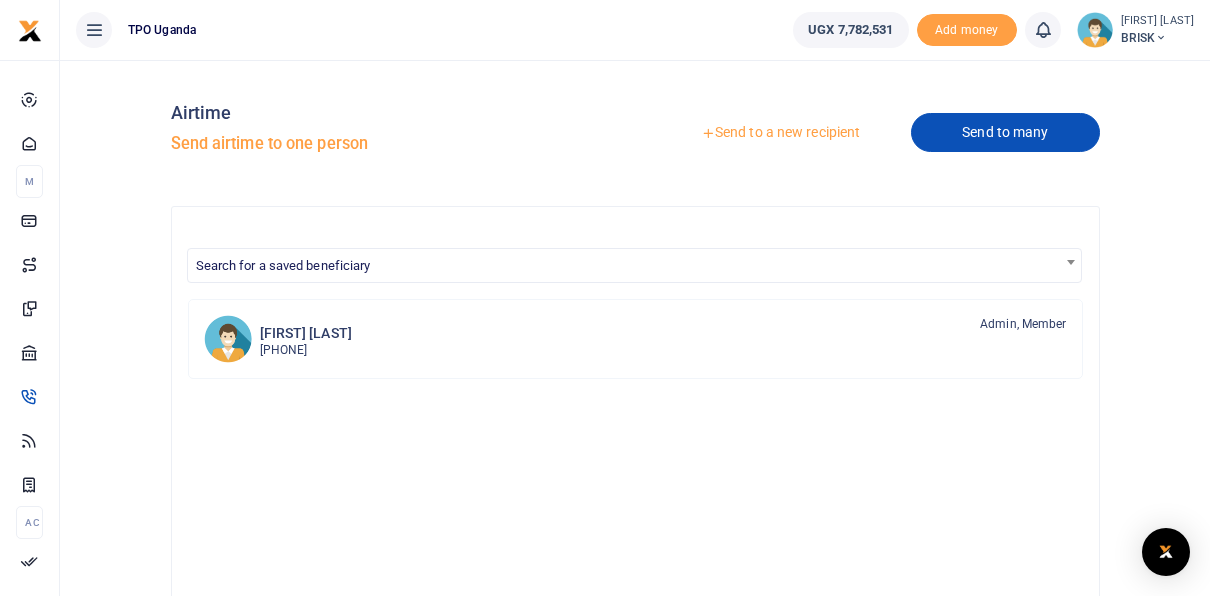 click on "Send to many" at bounding box center [1005, 132] 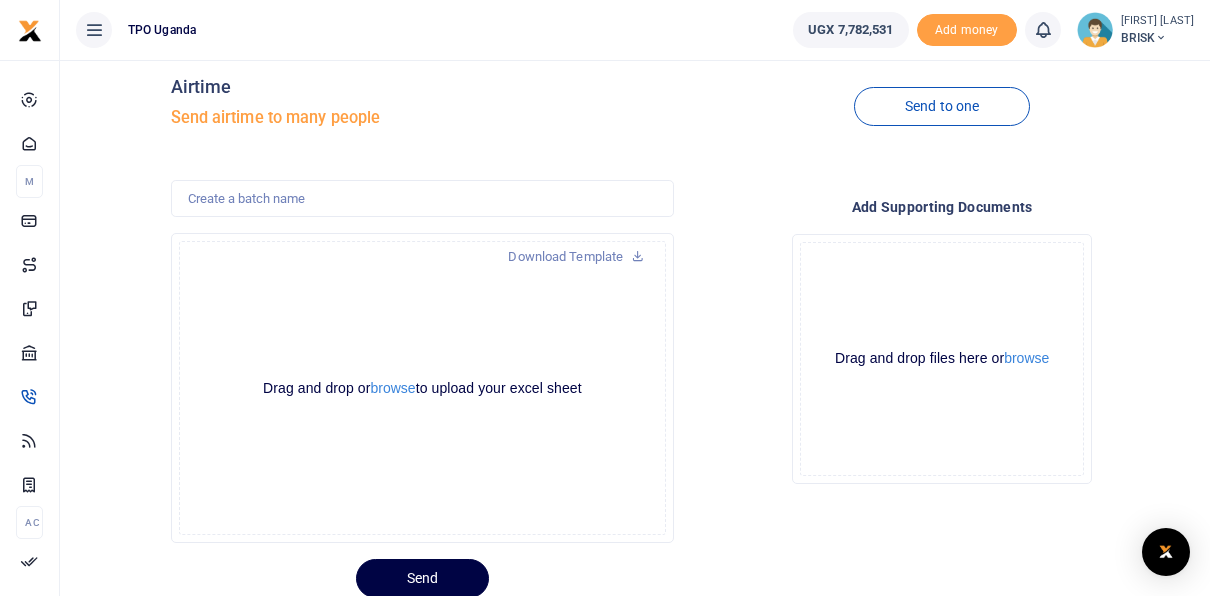 scroll, scrollTop: 0, scrollLeft: 0, axis: both 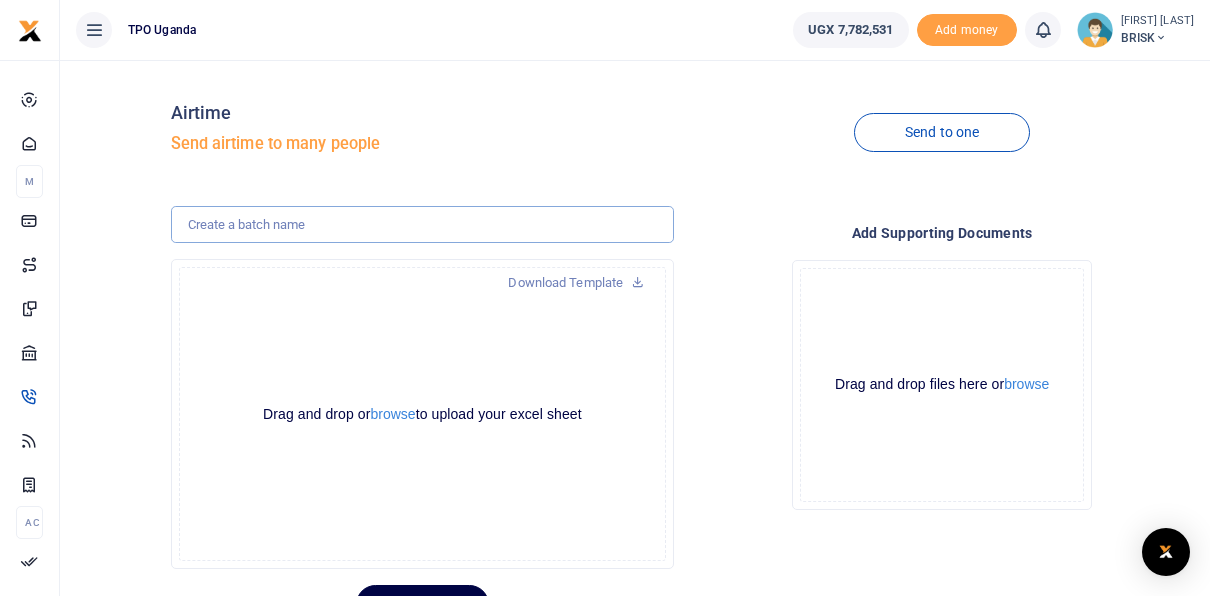 click at bounding box center (423, 225) 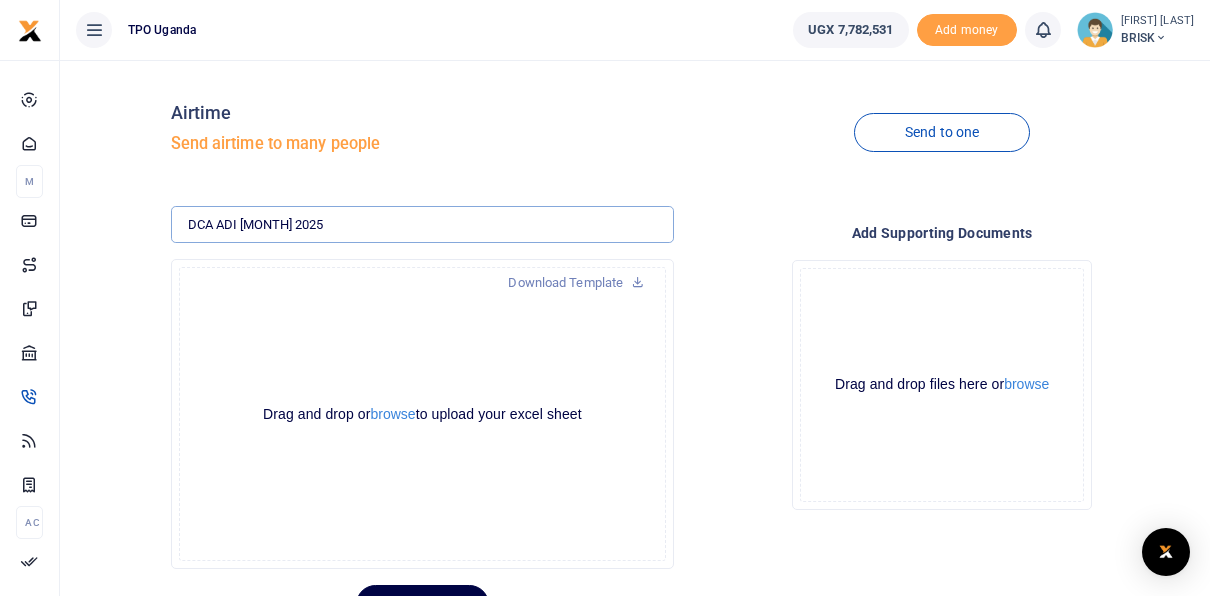 type on "DCA ADI [MONTH] 2025" 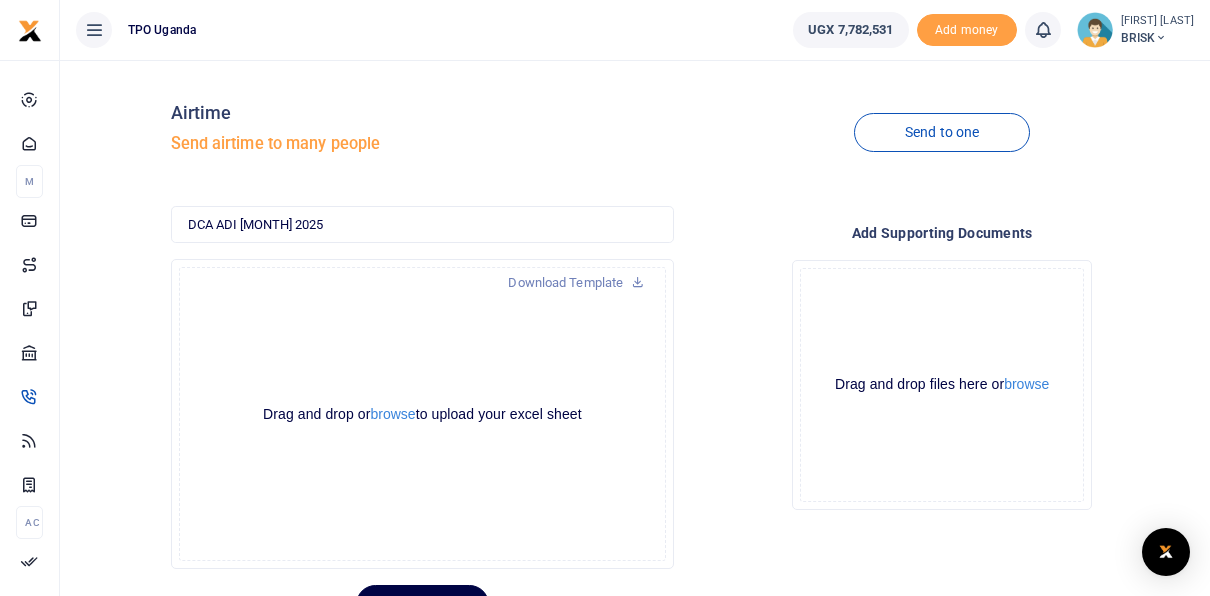 click on "Drag and drop or  browse  to upload your excel sheet Powered by  Uppy" 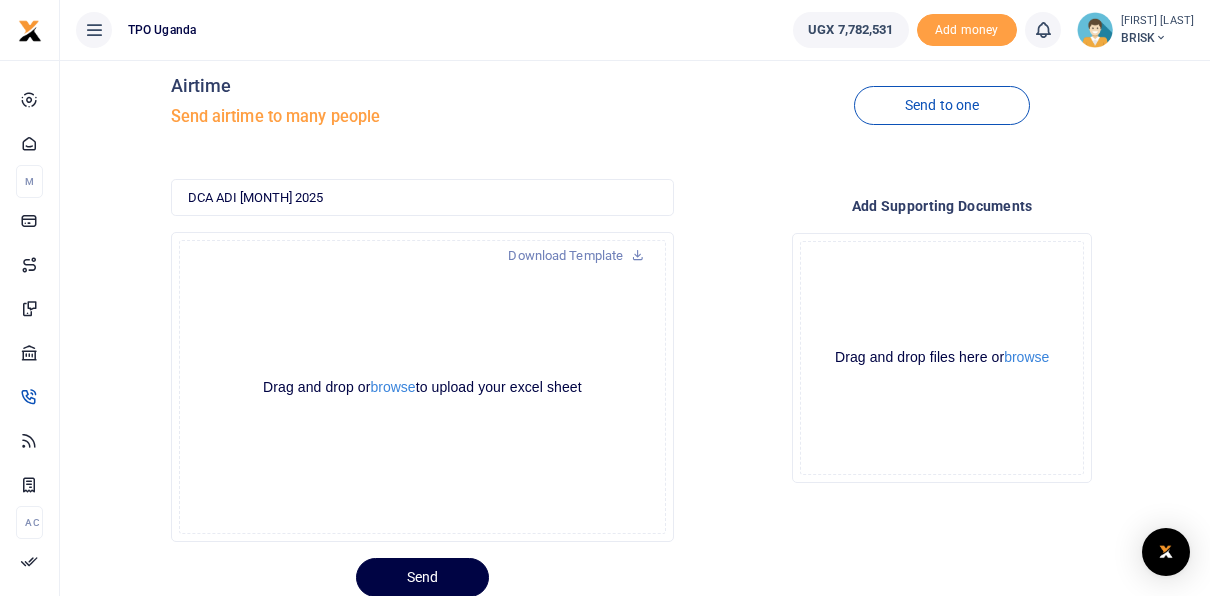 scroll, scrollTop: 0, scrollLeft: 0, axis: both 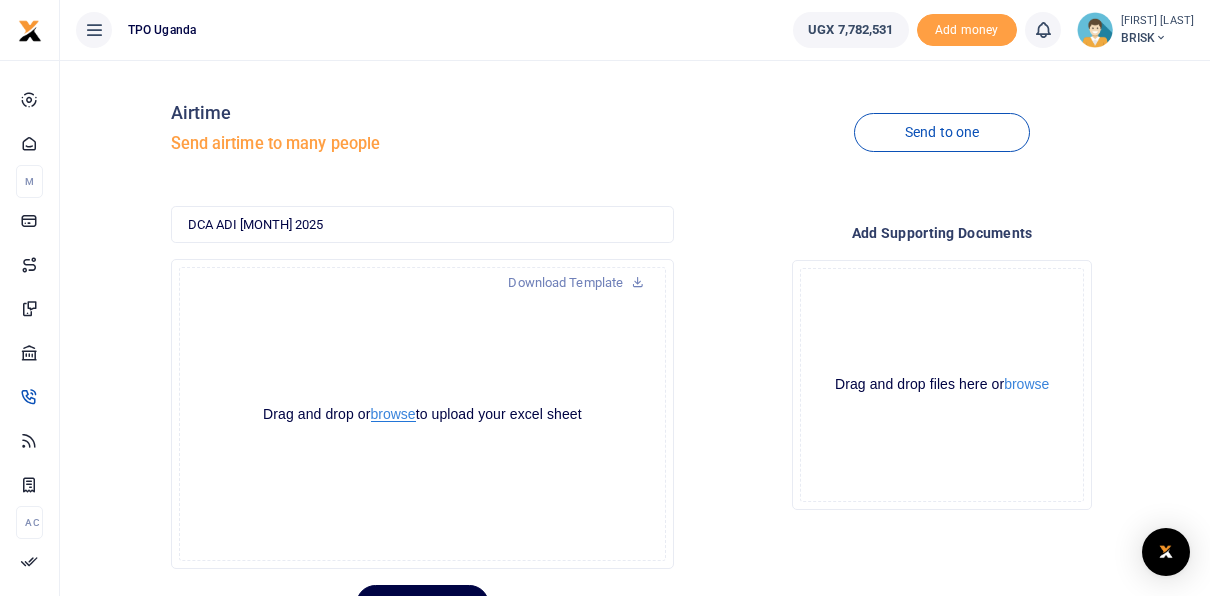 click on "browse" at bounding box center (393, 414) 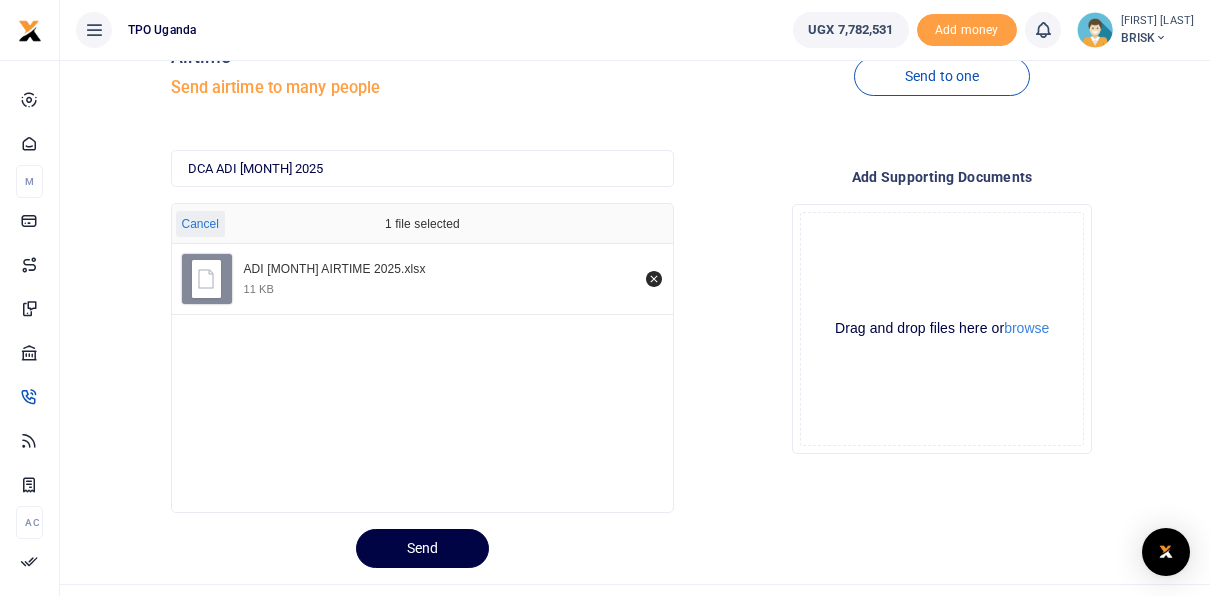 scroll, scrollTop: 95, scrollLeft: 0, axis: vertical 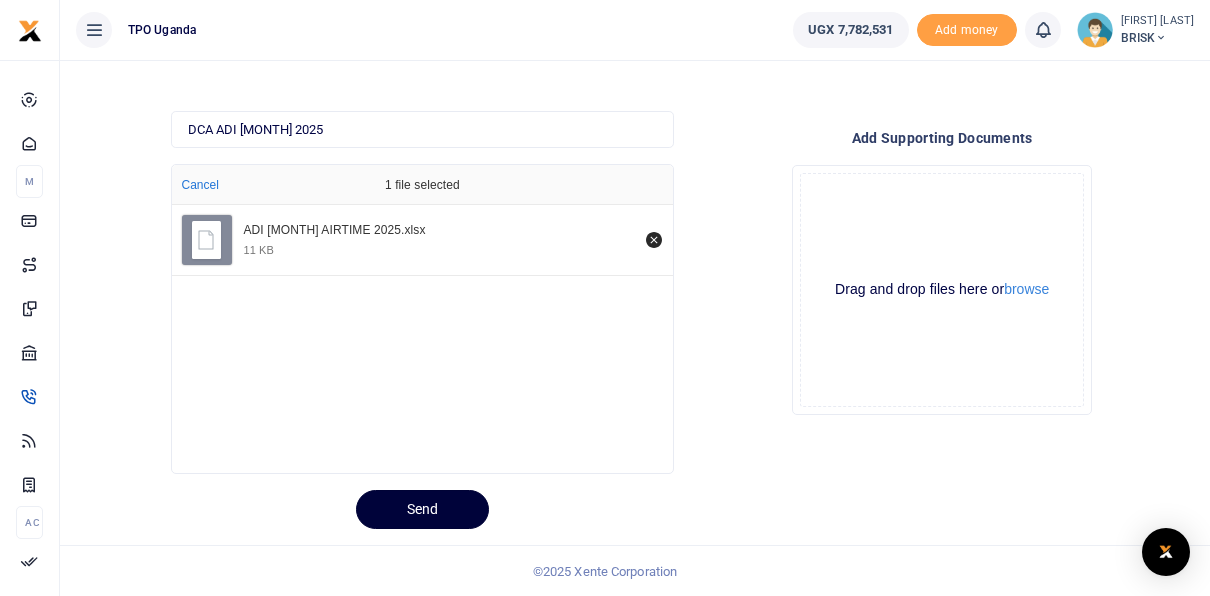 click on "Send" at bounding box center [422, 509] 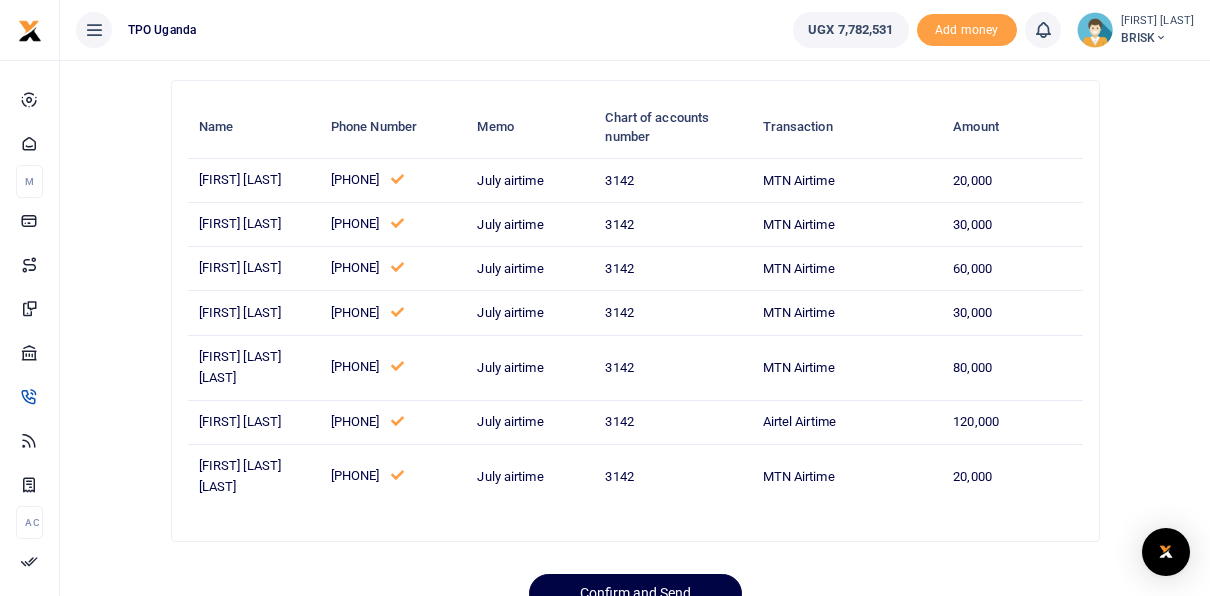 scroll, scrollTop: 165, scrollLeft: 0, axis: vertical 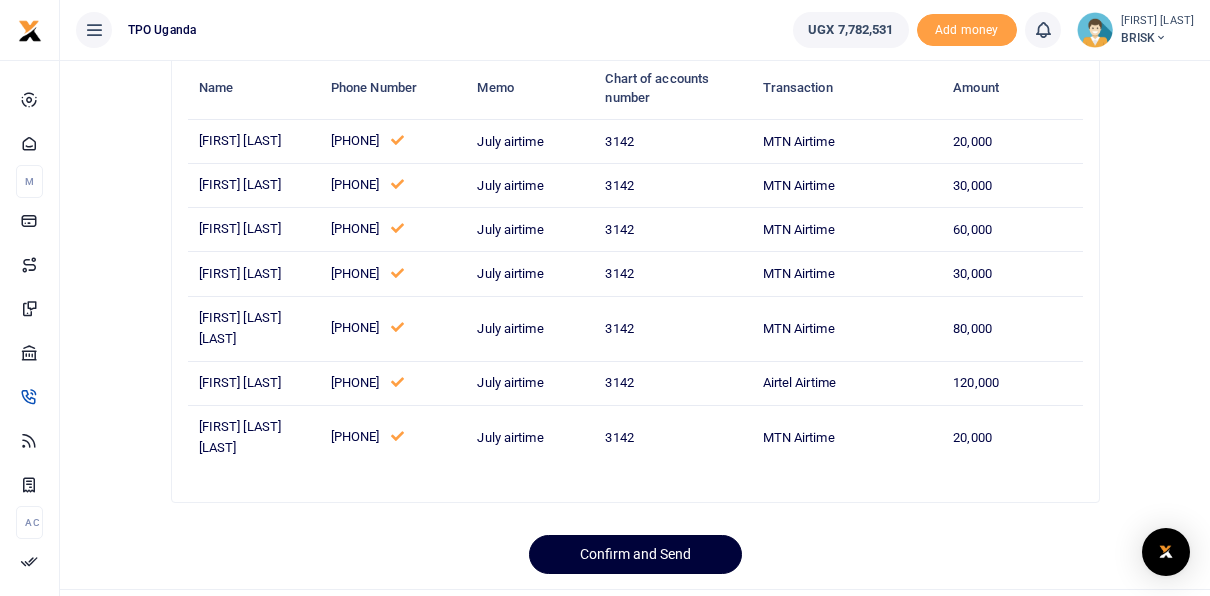 click on "Confirm and Send" at bounding box center (635, 554) 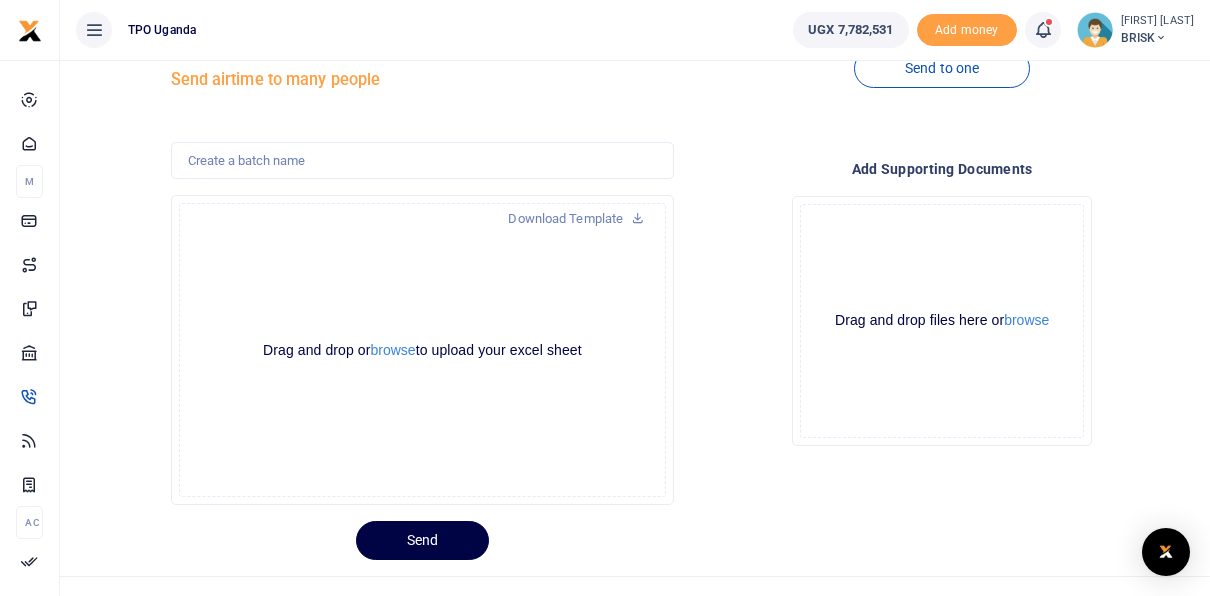scroll, scrollTop: 95, scrollLeft: 0, axis: vertical 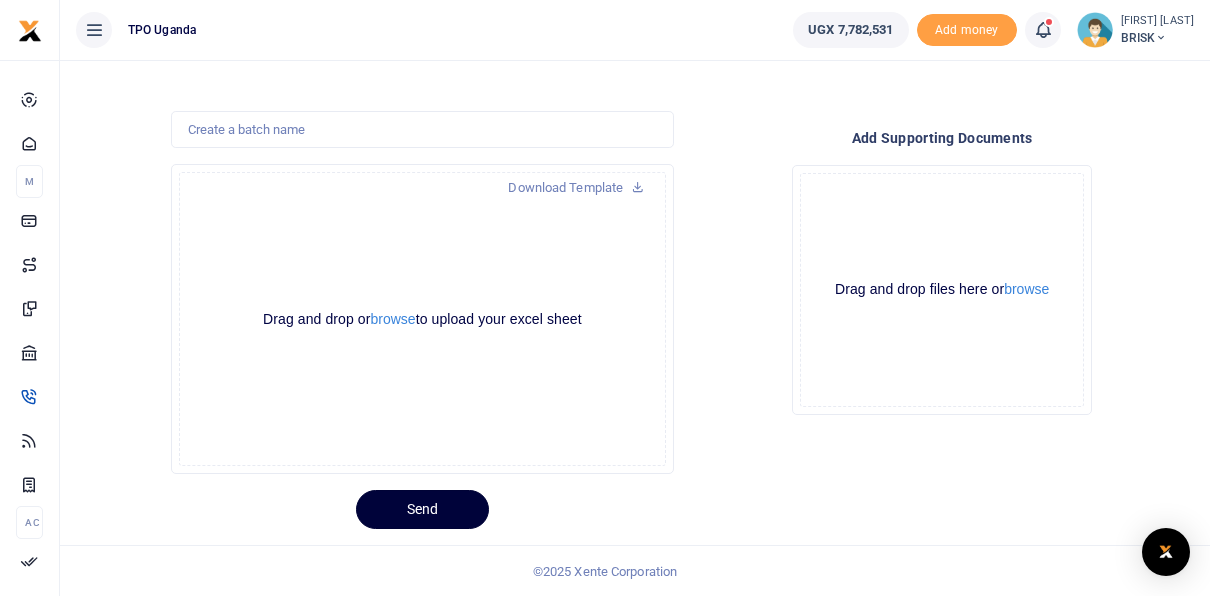 click on "Send" at bounding box center (422, 509) 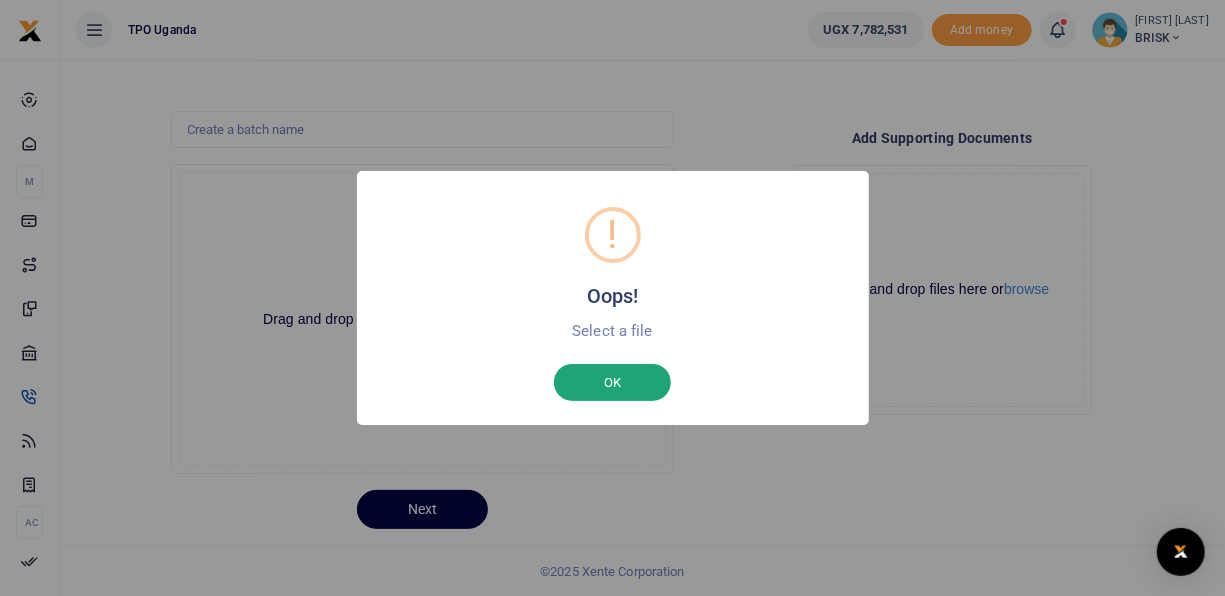 click on "OK" at bounding box center (612, 383) 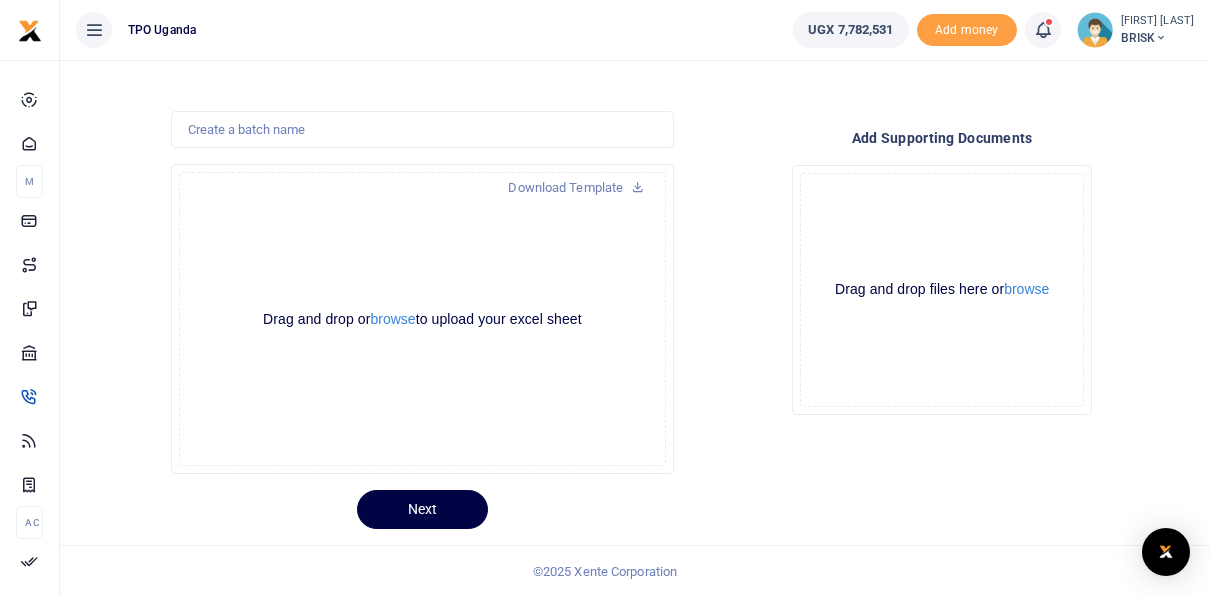 scroll, scrollTop: 0, scrollLeft: 0, axis: both 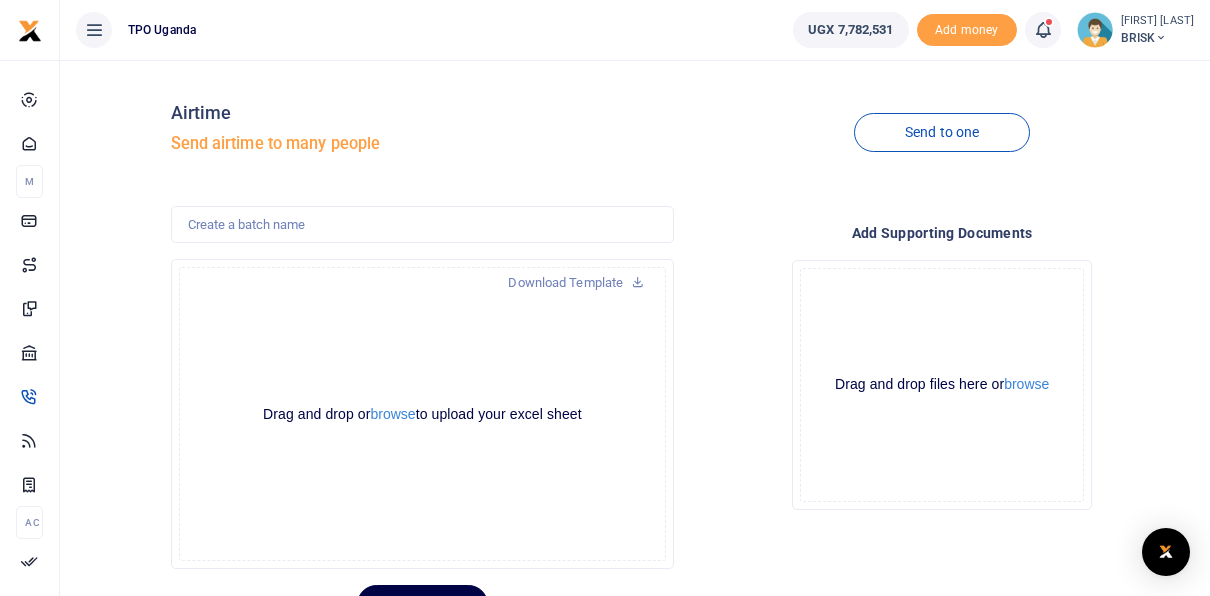 click on "Send to one" at bounding box center [942, 133] 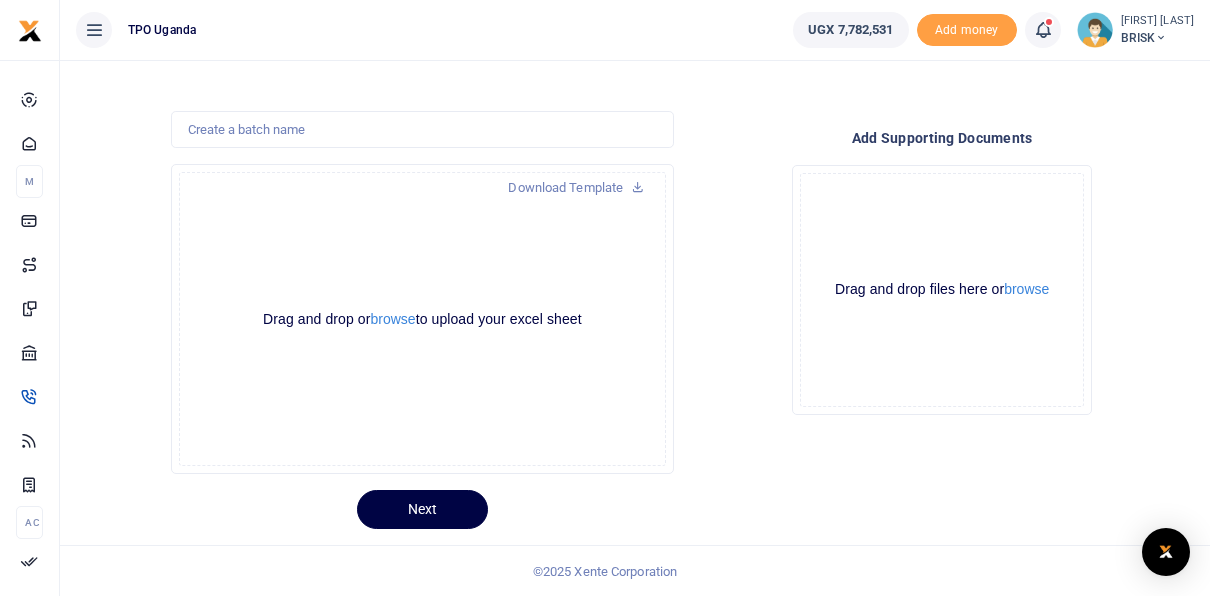 scroll, scrollTop: 0, scrollLeft: 0, axis: both 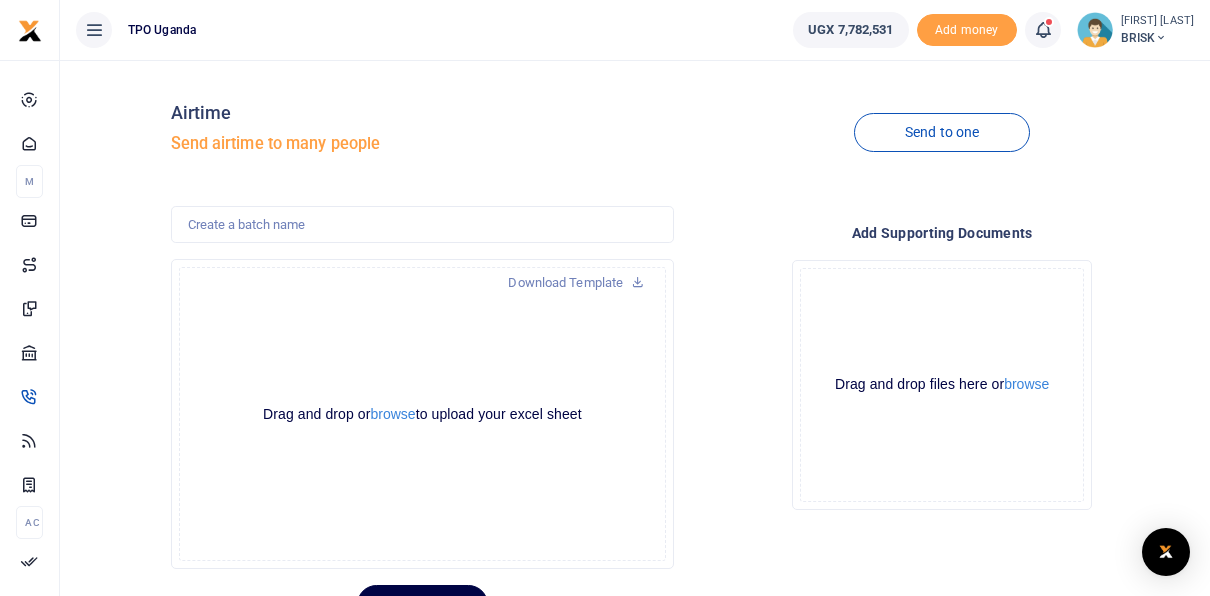 drag, startPoint x: 1157, startPoint y: 0, endPoint x: 671, endPoint y: 135, distance: 504.4016 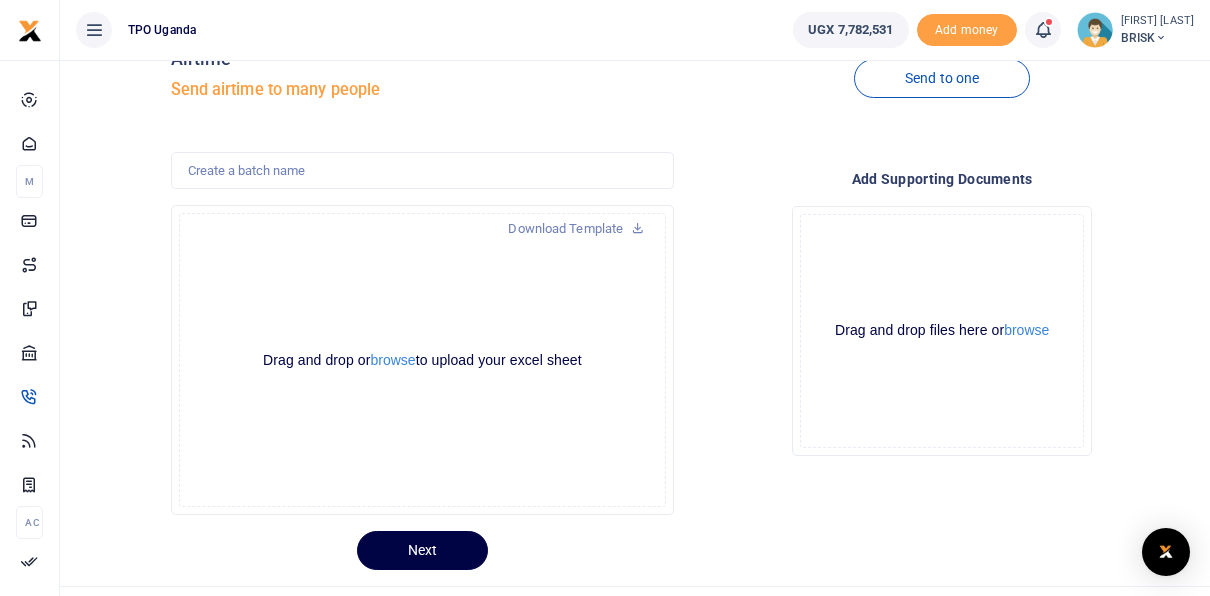 scroll, scrollTop: 95, scrollLeft: 0, axis: vertical 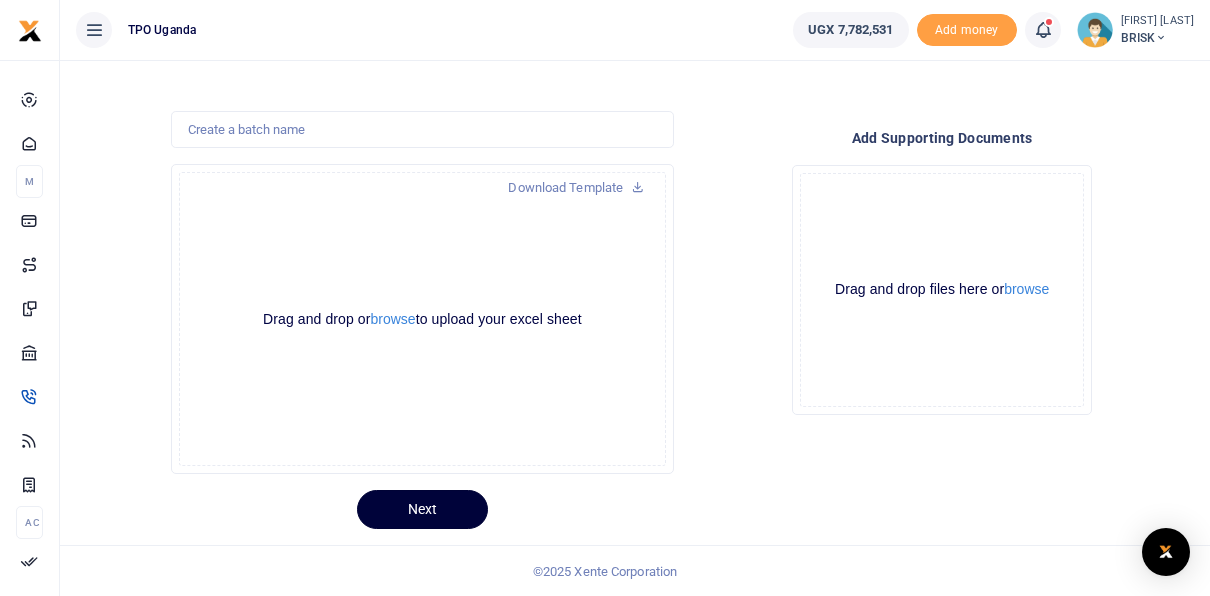 click on "Next" at bounding box center (422, 509) 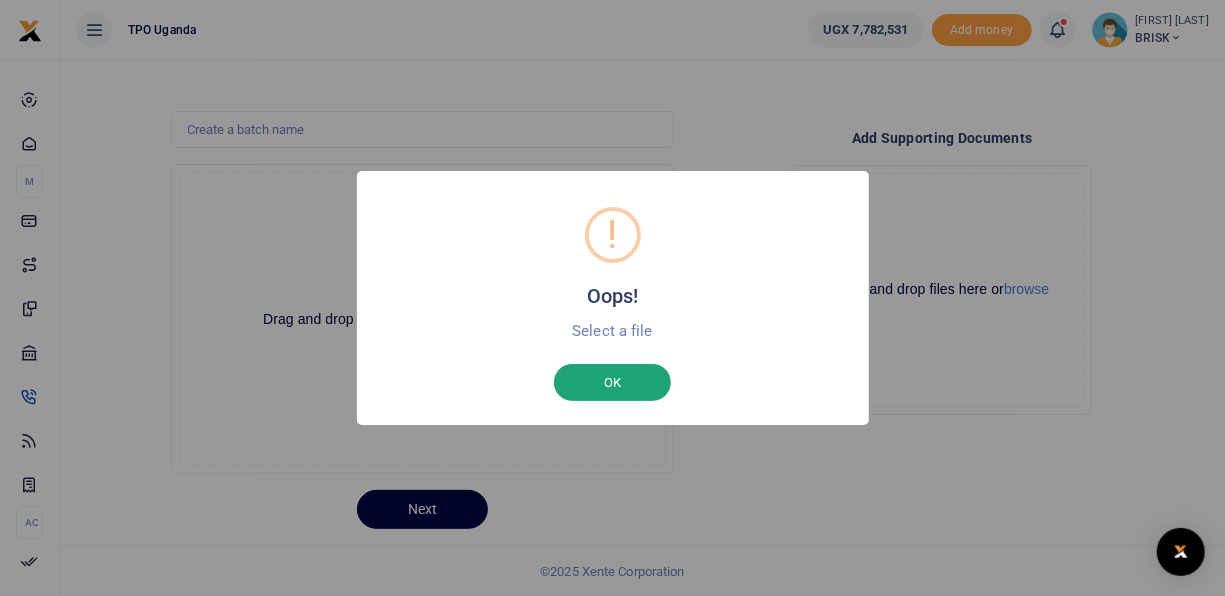 click on "OK" at bounding box center (612, 383) 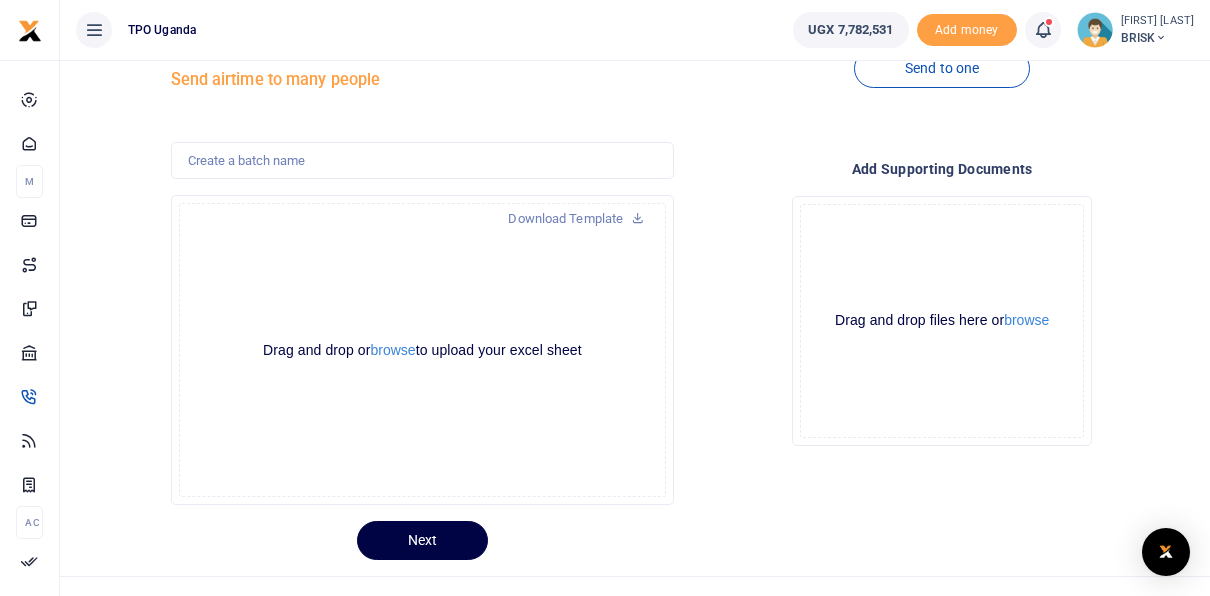 scroll, scrollTop: 95, scrollLeft: 0, axis: vertical 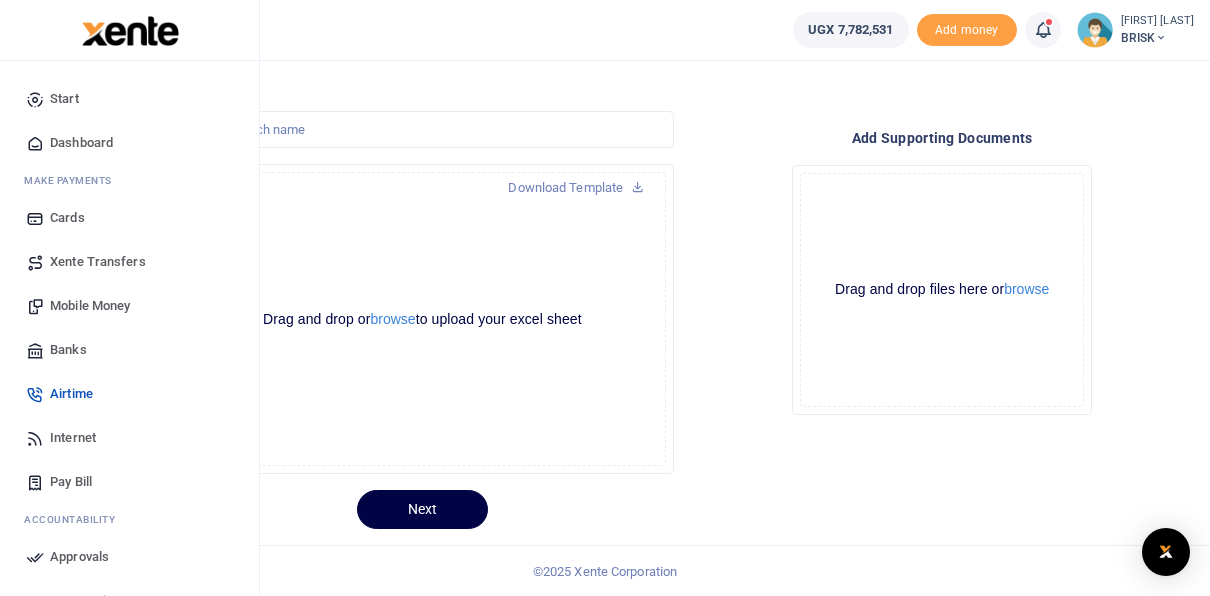 click on "Approvals" at bounding box center [79, 557] 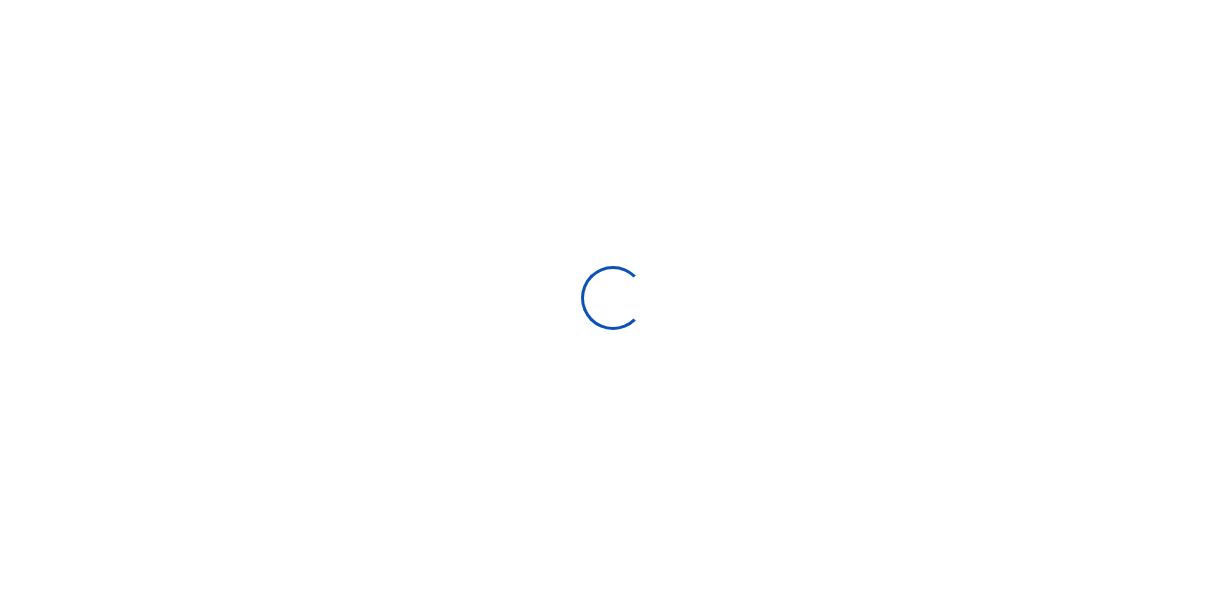 scroll, scrollTop: 0, scrollLeft: 0, axis: both 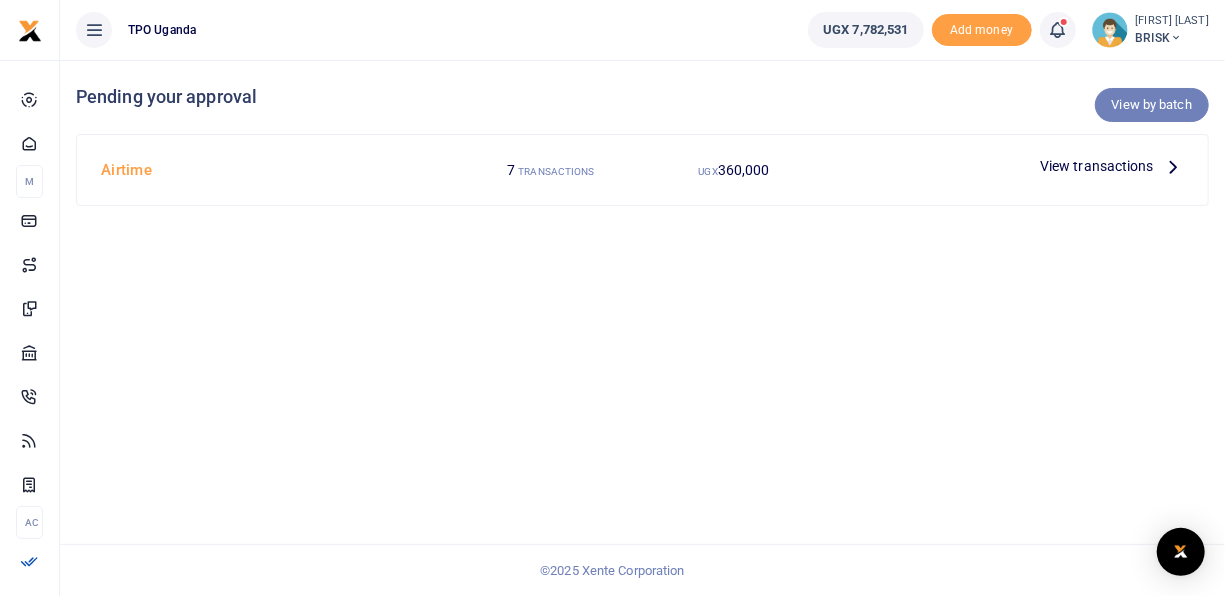 click on "View by batch" at bounding box center [1152, 105] 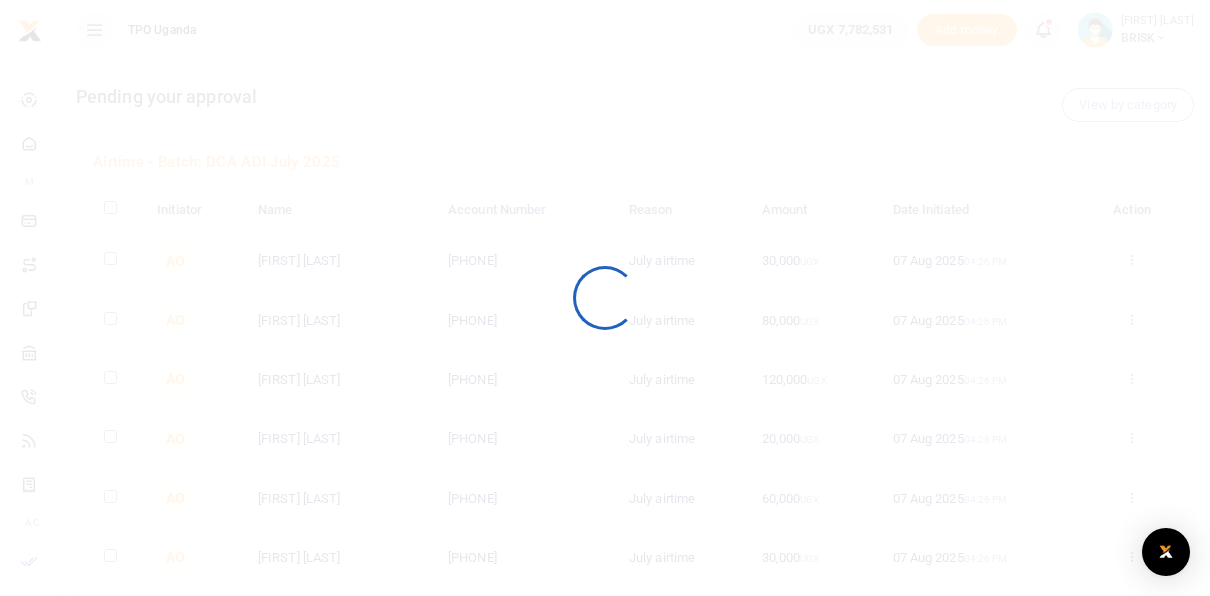 scroll, scrollTop: 0, scrollLeft: 0, axis: both 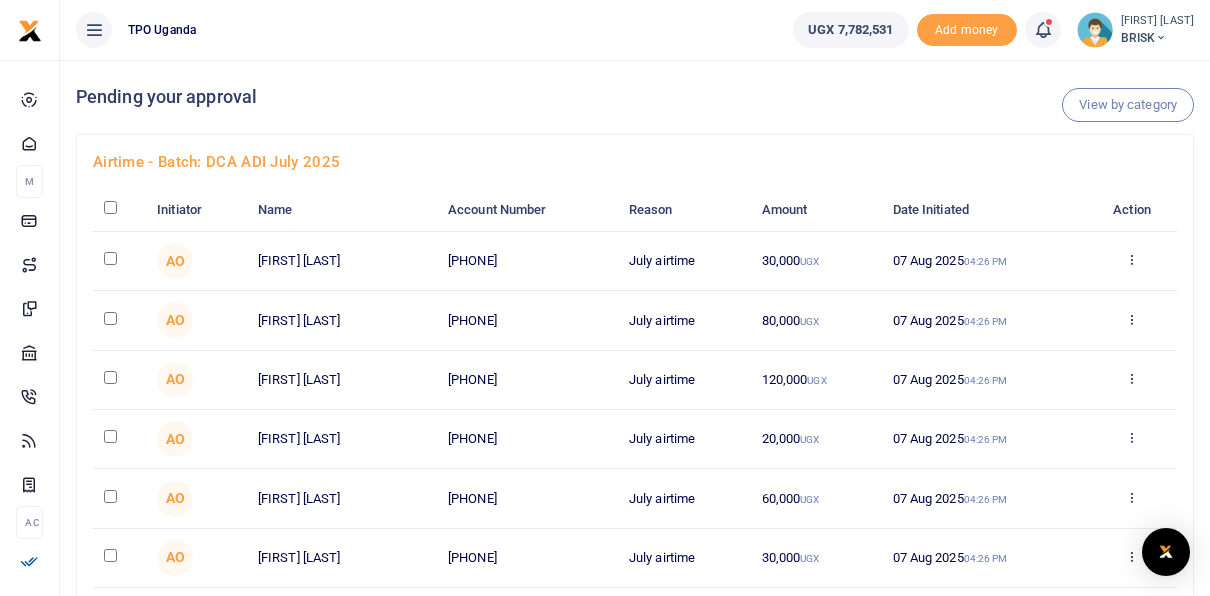 click at bounding box center [110, 207] 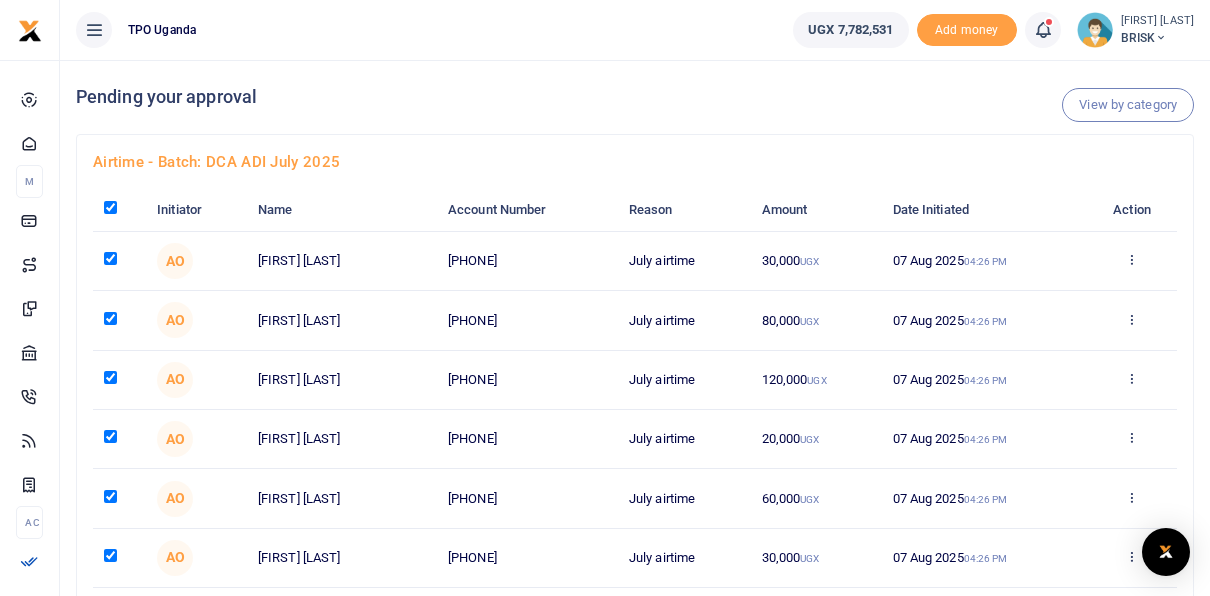checkbox on "true" 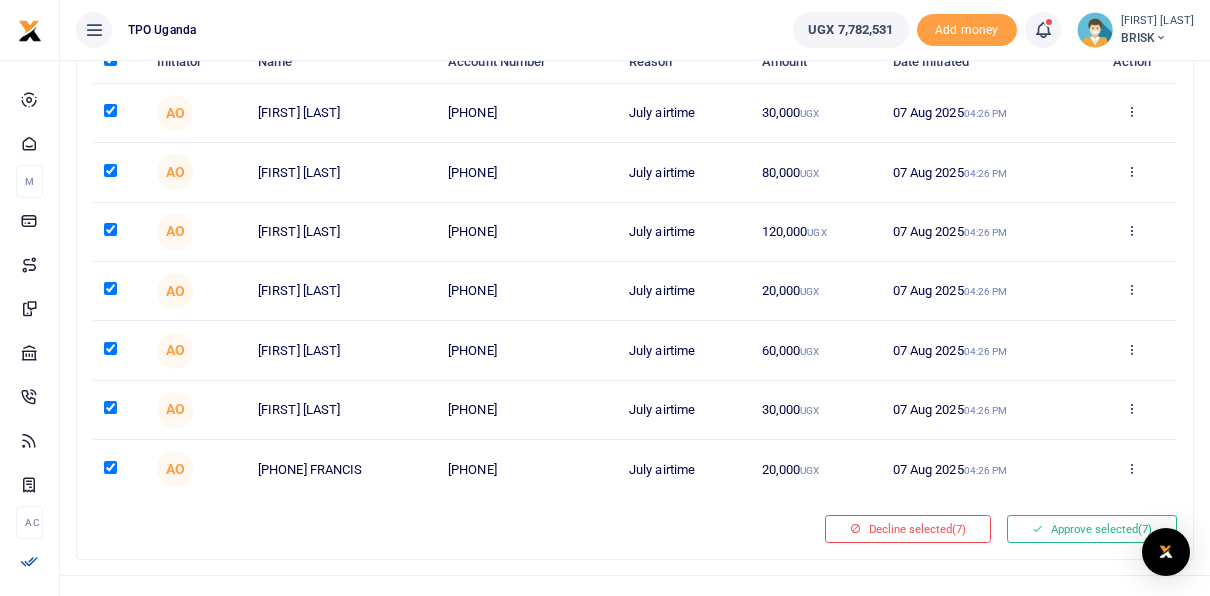 scroll, scrollTop: 176, scrollLeft: 0, axis: vertical 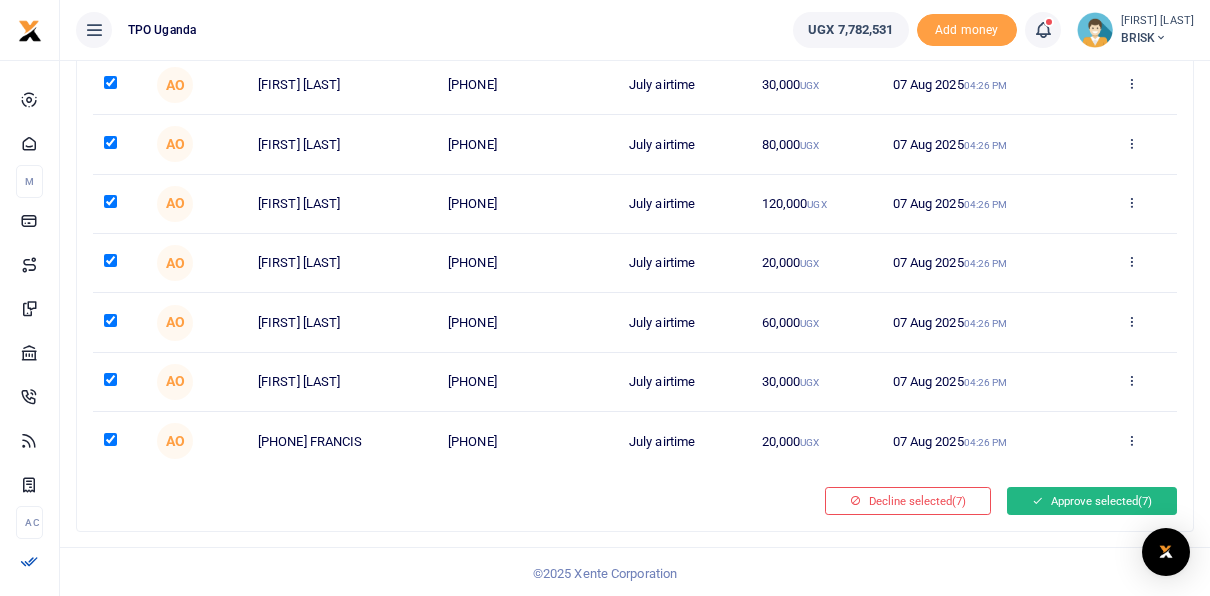 click on "Approve selected  (7)" at bounding box center [1092, 501] 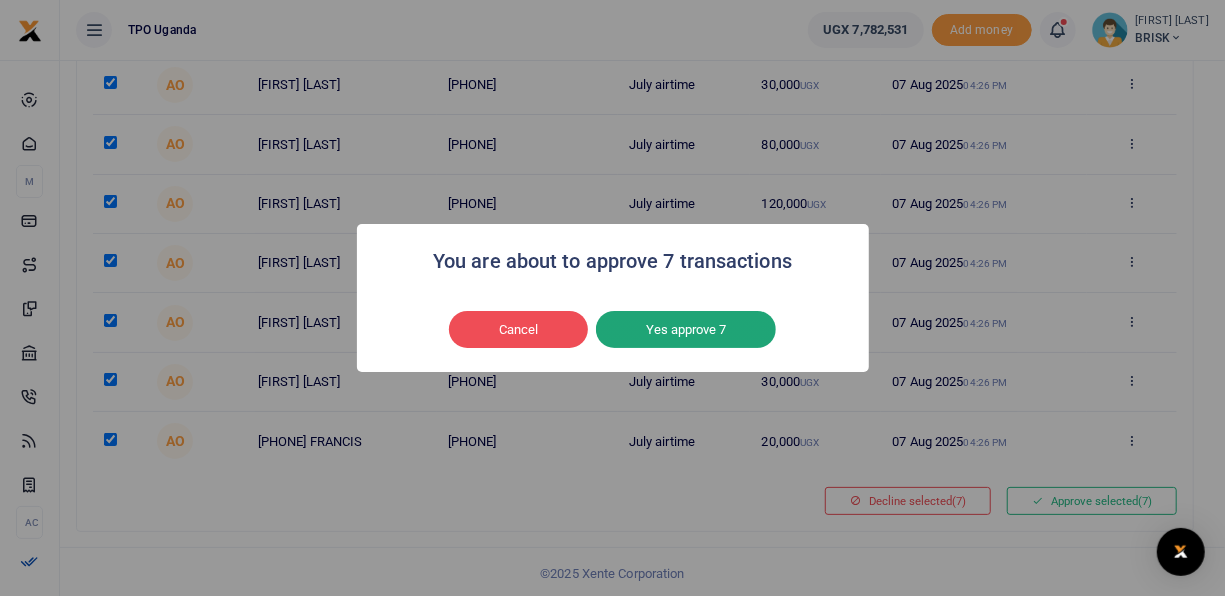 click on "Yes approve 7" at bounding box center [686, 330] 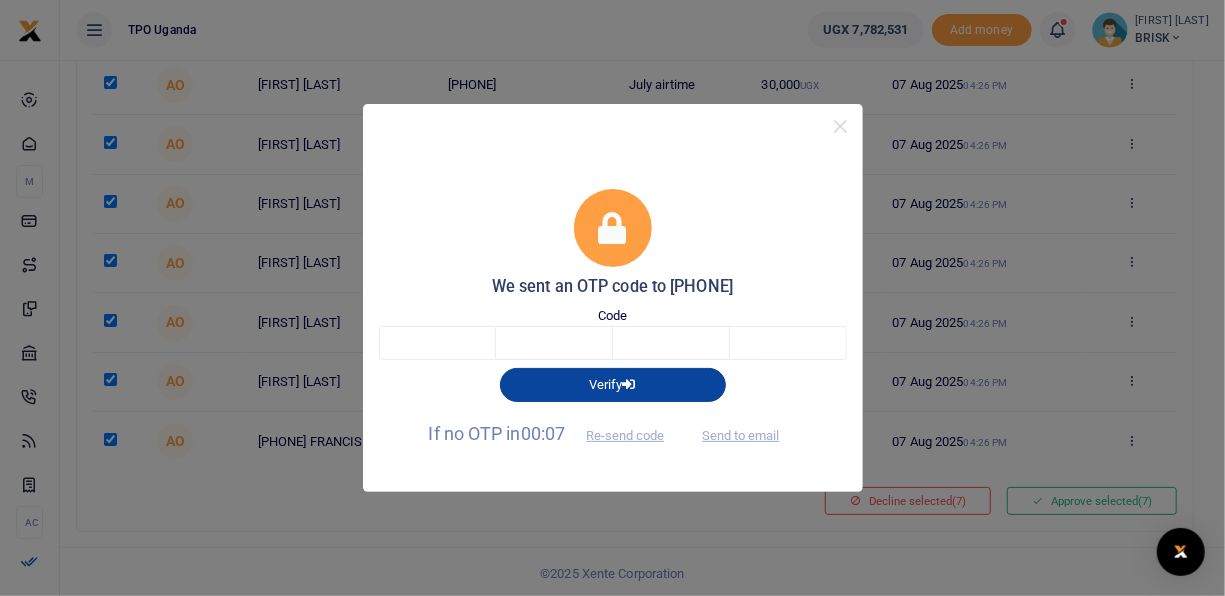 click on "Verify" at bounding box center [613, 385] 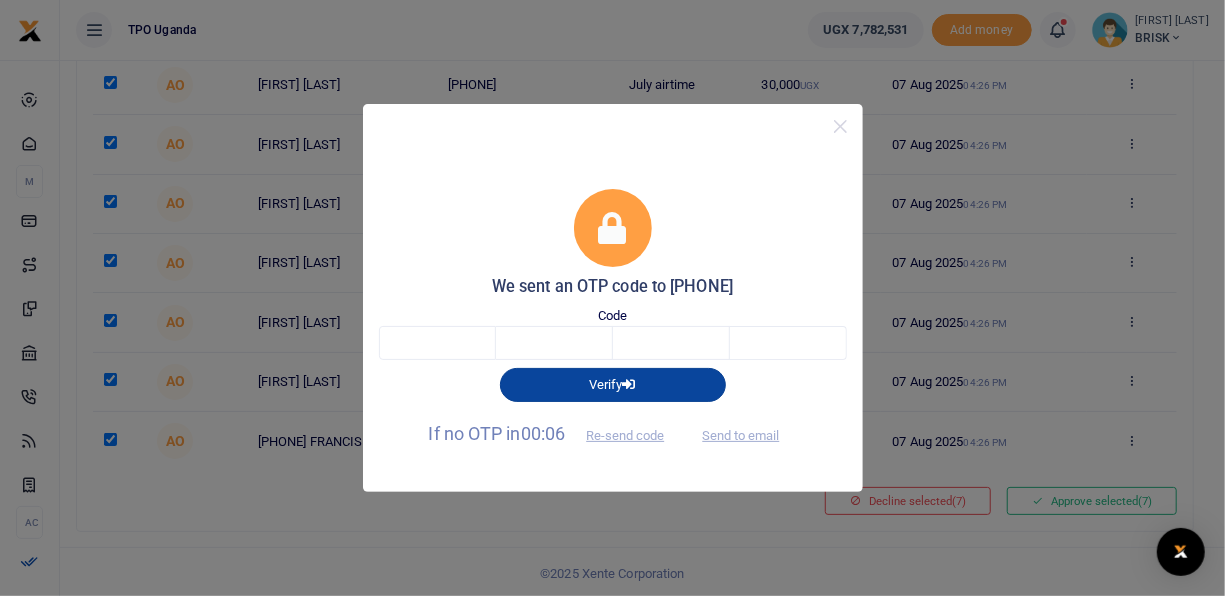 click on "Verify" at bounding box center (613, 385) 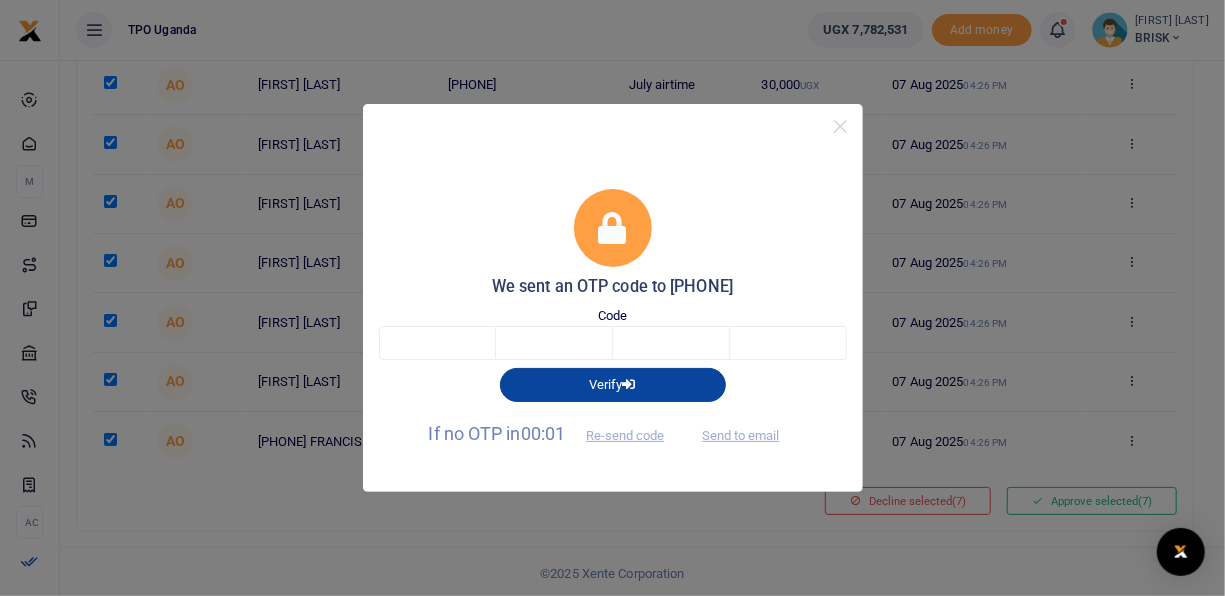 click at bounding box center (629, 384) 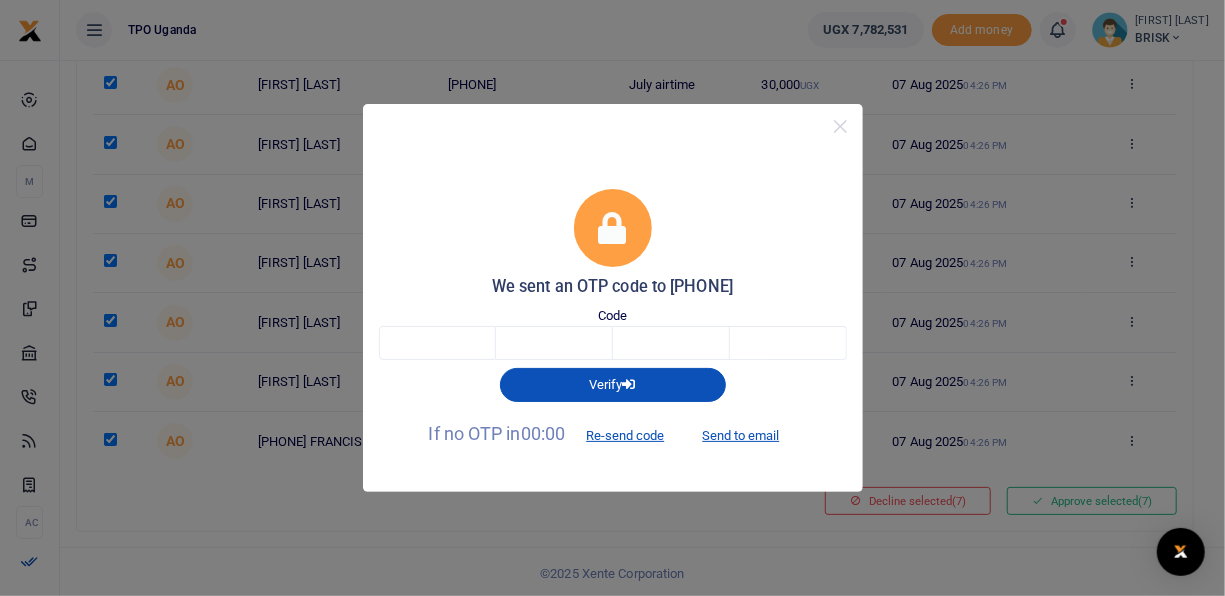 click on "Code" at bounding box center [613, 333] 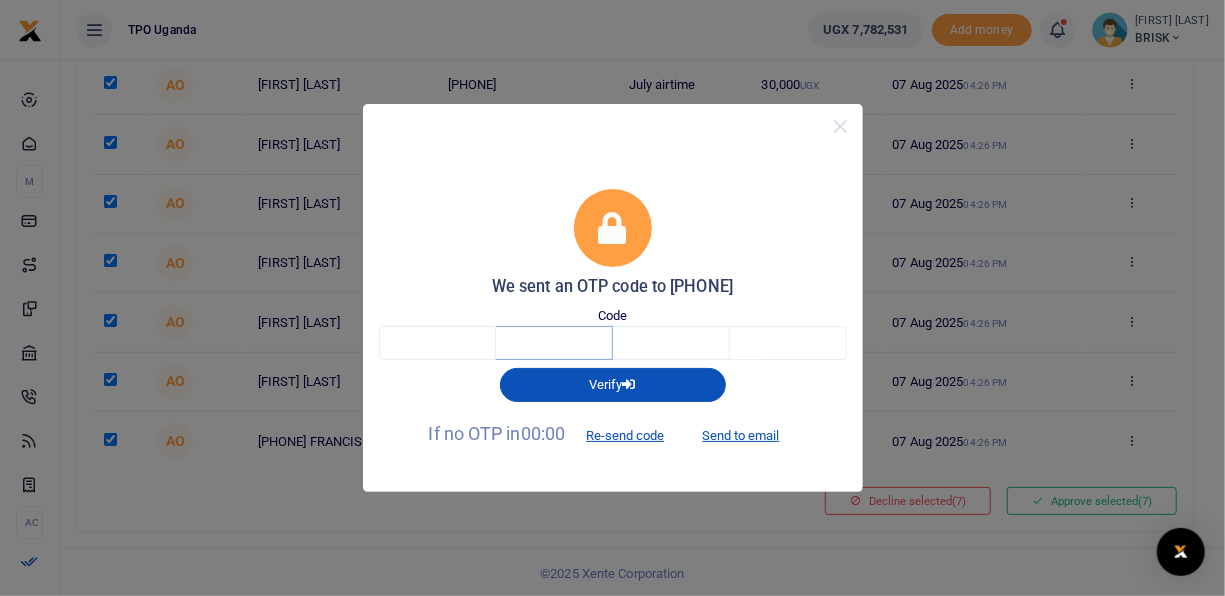 click at bounding box center (554, 343) 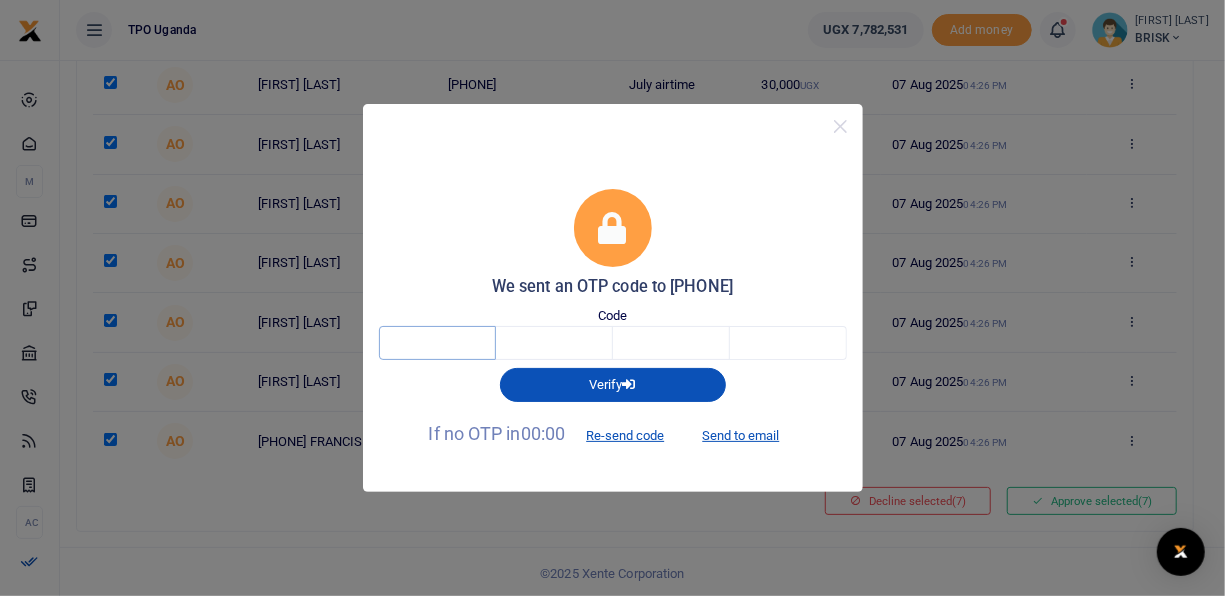 click at bounding box center (437, 343) 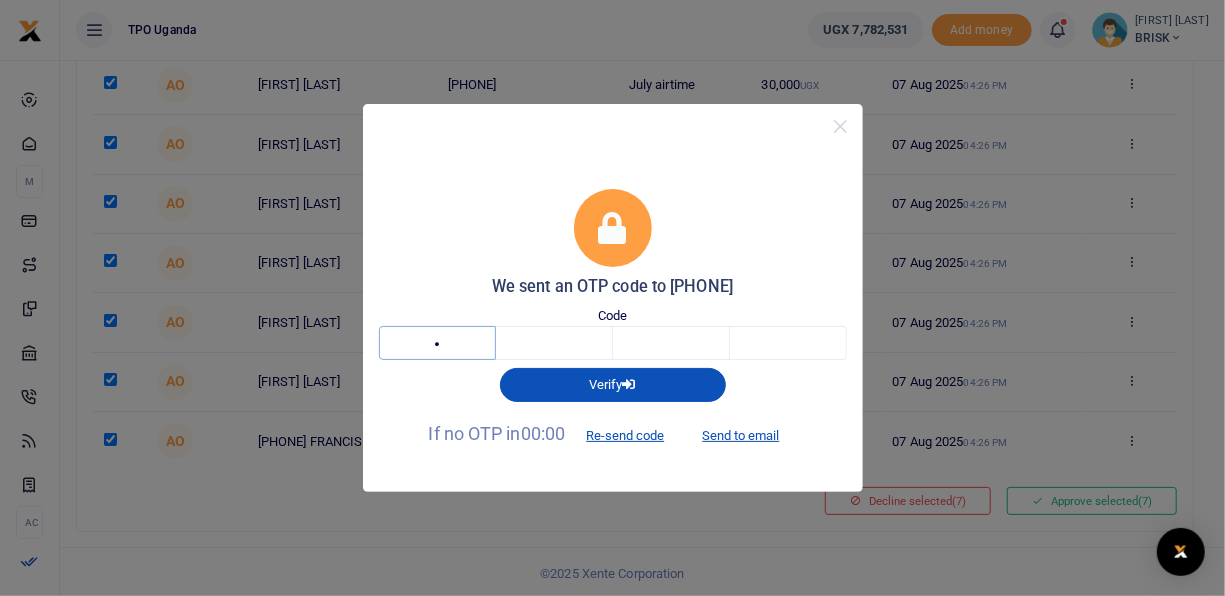type on "5" 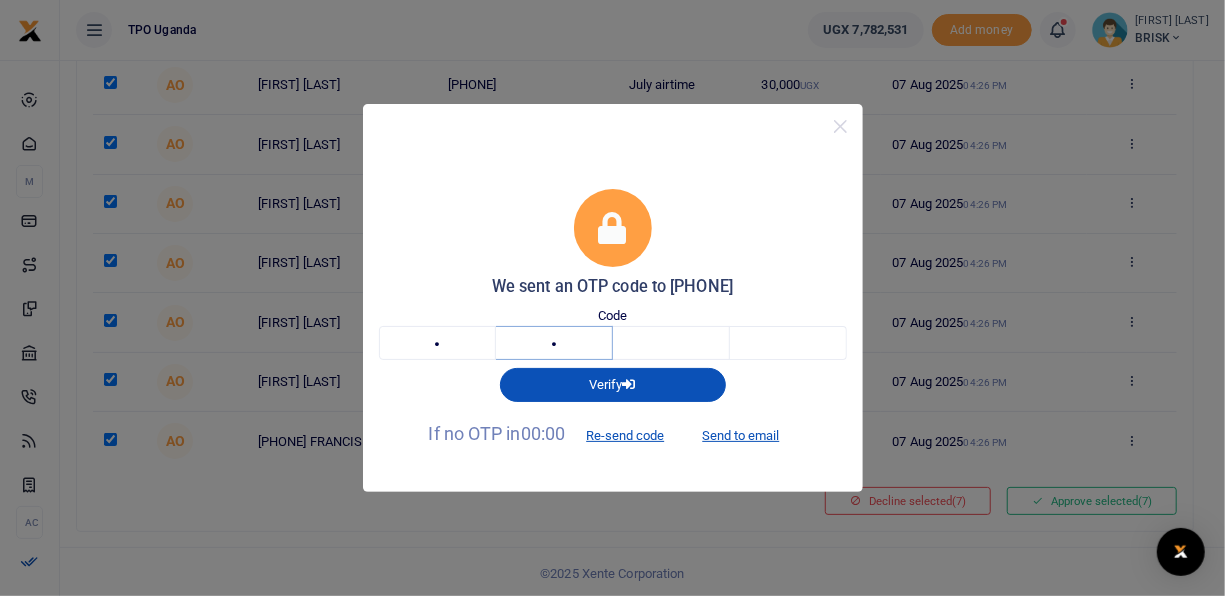 type on "0" 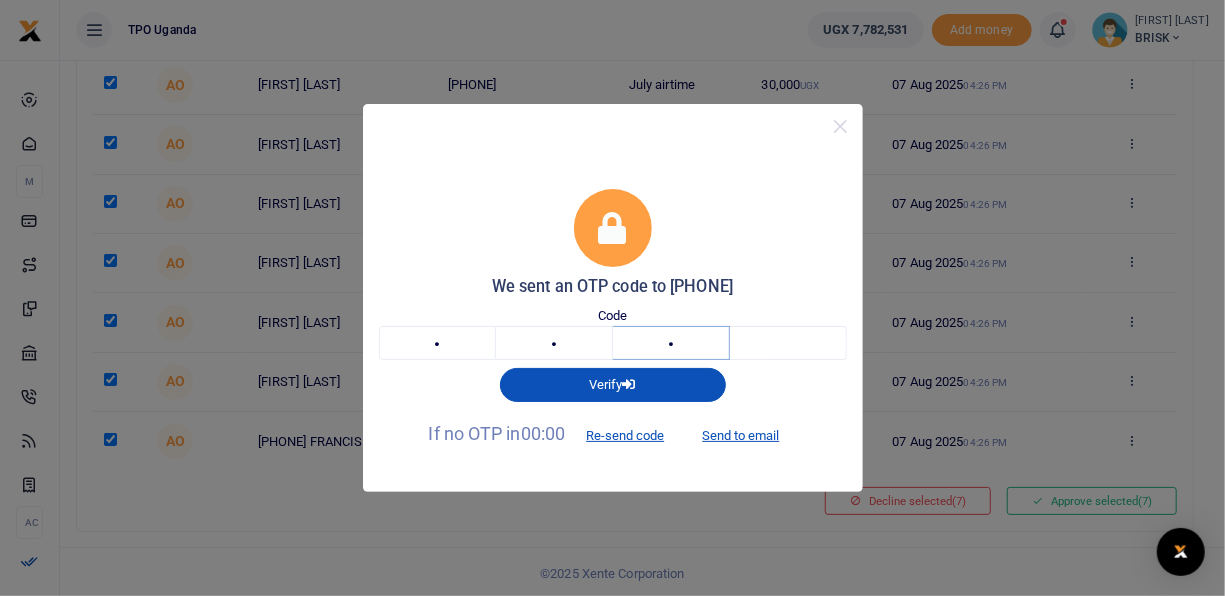 type on "7" 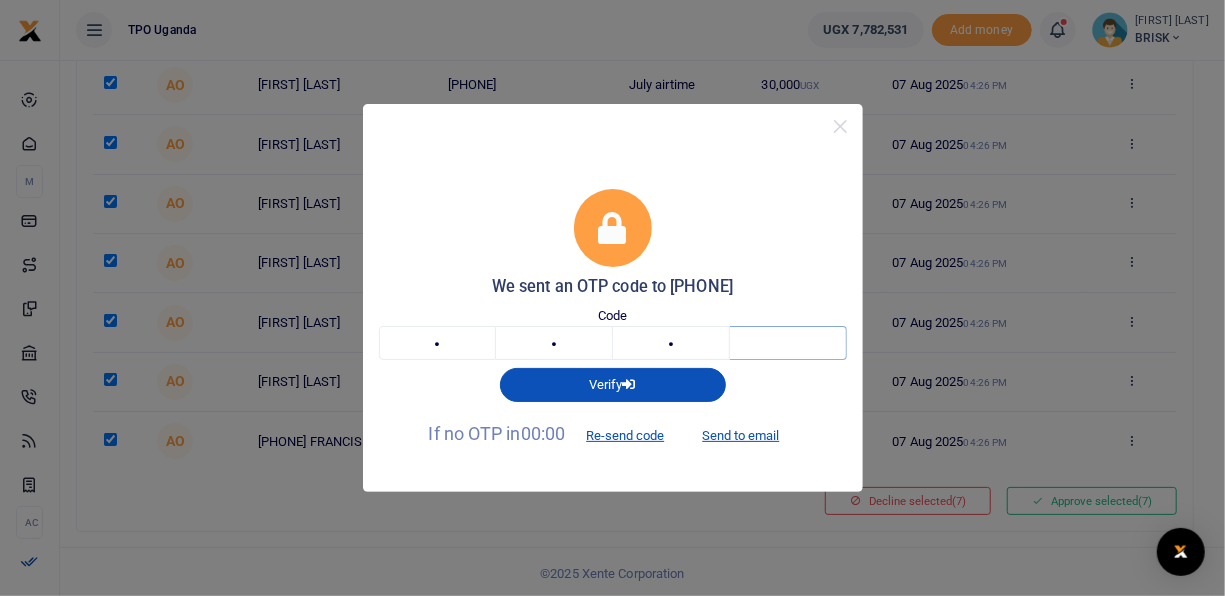 type on "6" 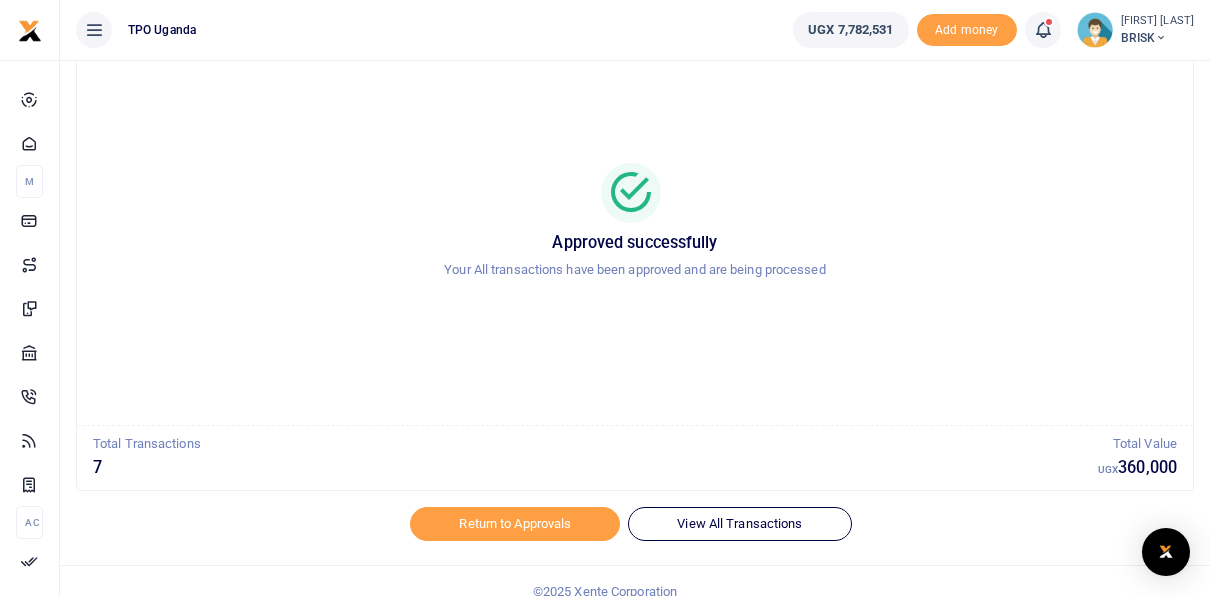 scroll, scrollTop: 97, scrollLeft: 0, axis: vertical 